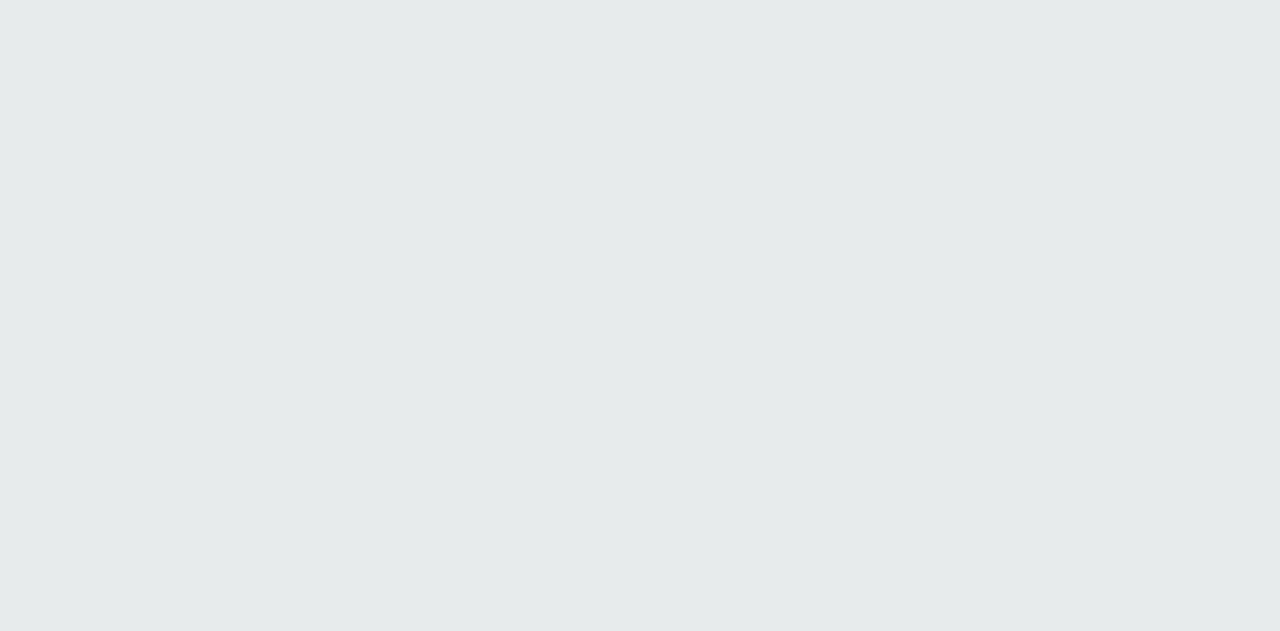 scroll, scrollTop: 0, scrollLeft: 0, axis: both 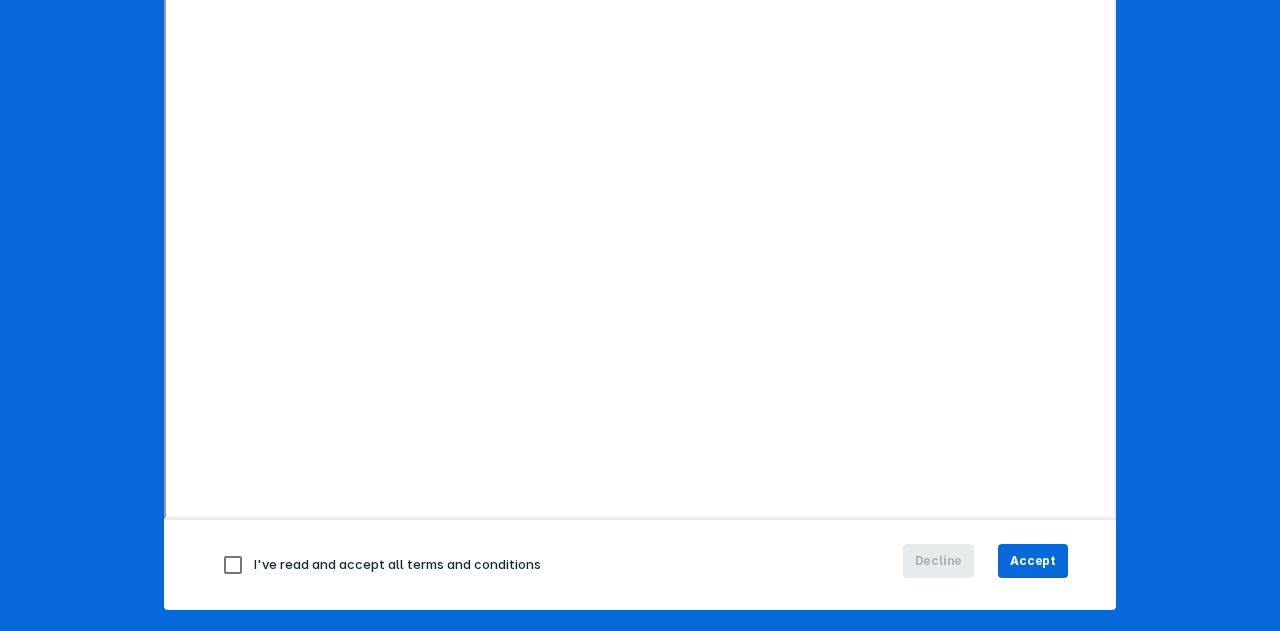 click at bounding box center (233, 565) 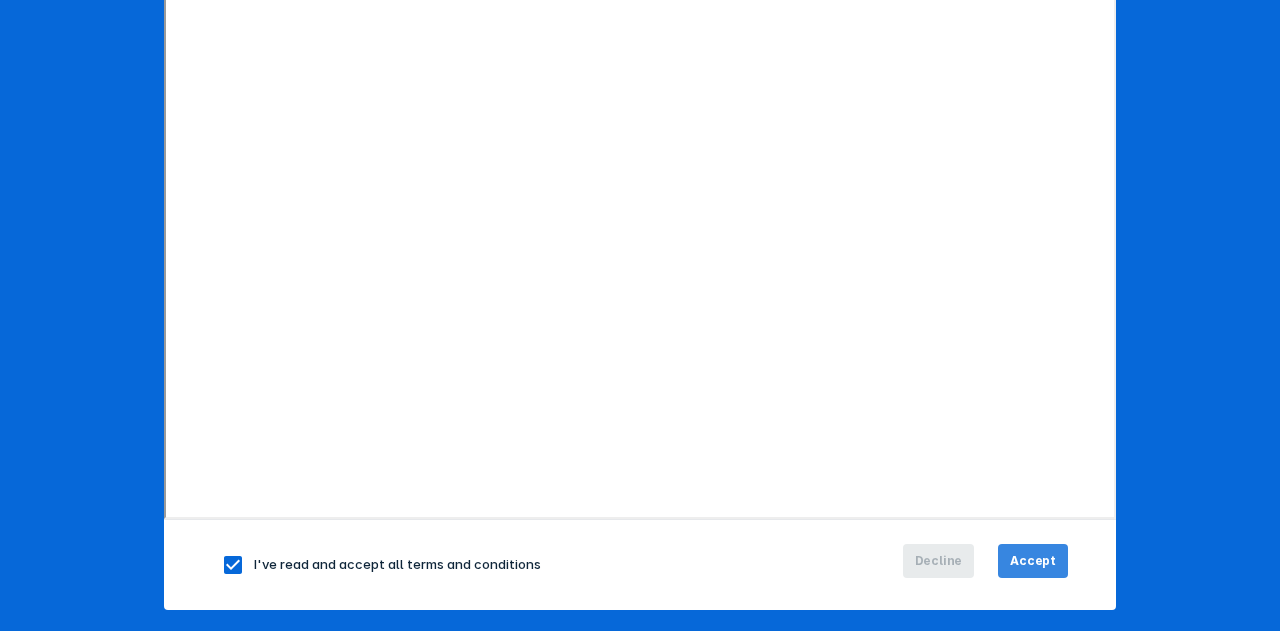 click on "Accept" at bounding box center [1033, 561] 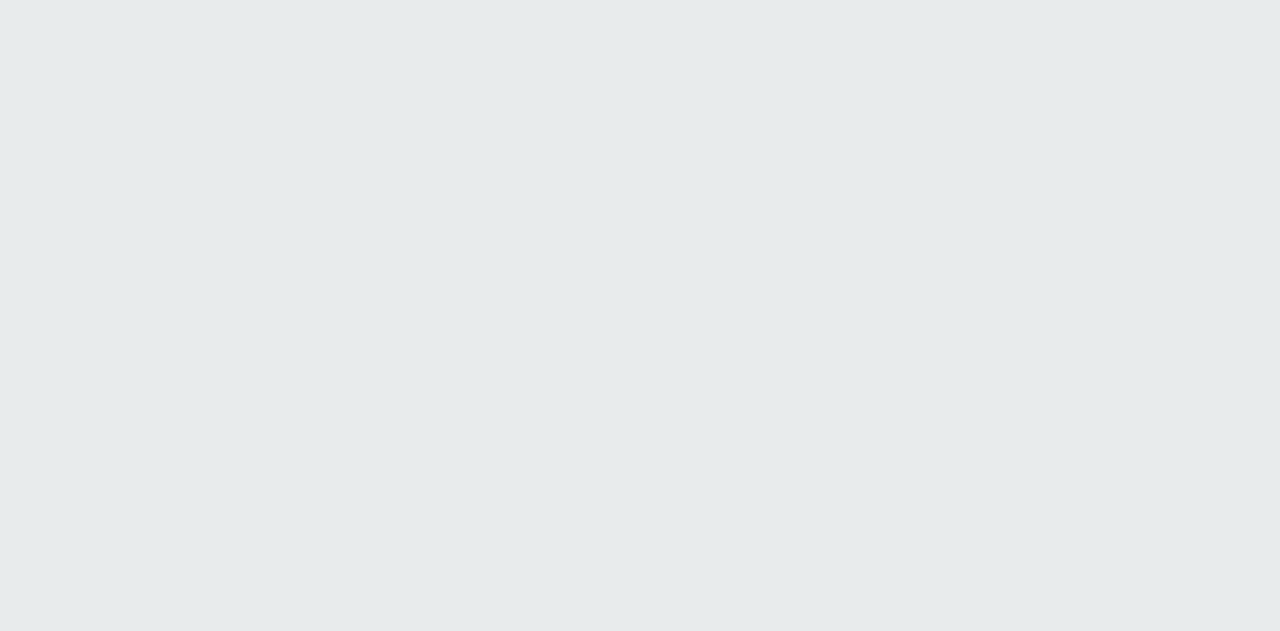 click on "Printing this webpage has been disabled. This tool is intended for internal planning purposes only and can not be shared externally." at bounding box center (640, 0) 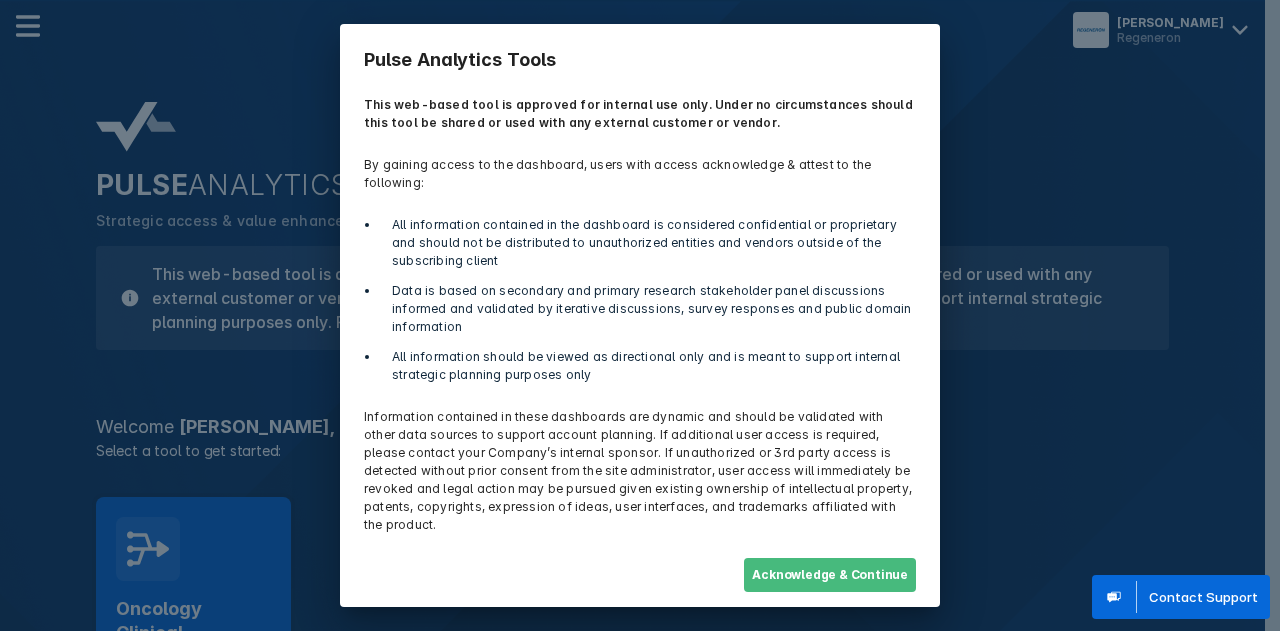 click on "Acknowledge & Continue" at bounding box center [830, 575] 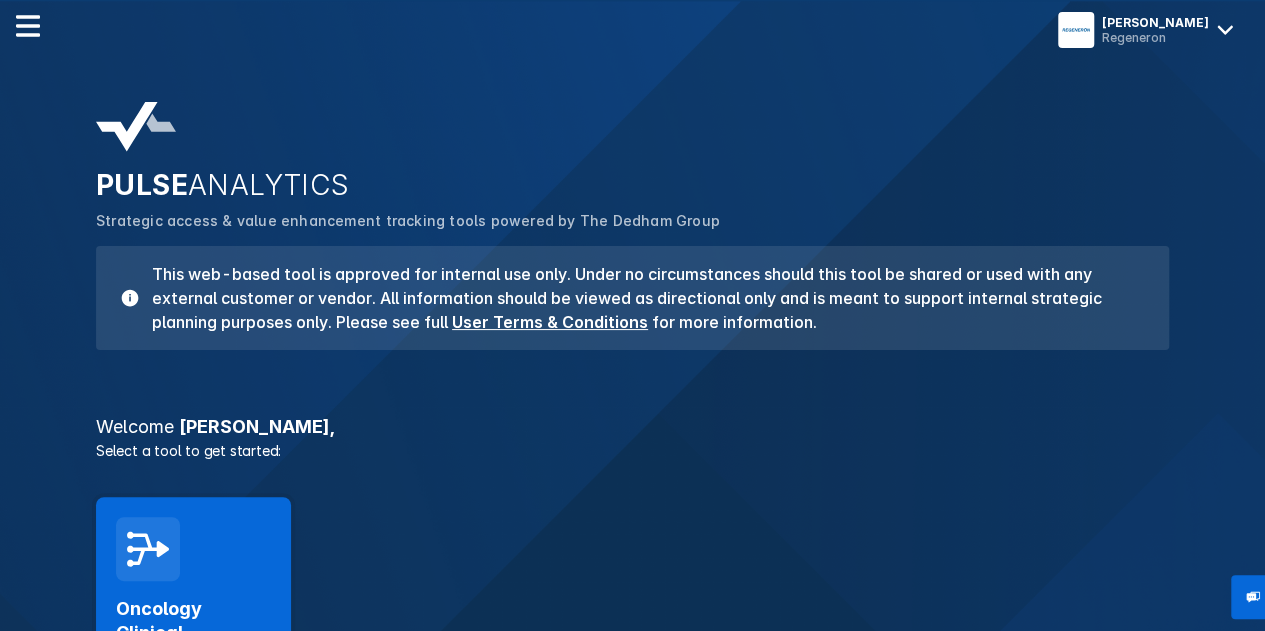 click on "PULSE  ANALYTICS Strategic access & value enhancement tracking tools powered by The Dedham Group This web-based tool is approved for internal use only. Under no circumstances should this tool be shared or used with any external customer or vendor. All information should be viewed as directional only and is meant to support internal strategic planning purposes only. Please see full   User Terms & Conditions   for more information. Welcome   [PERSON_NAME] , Select a tool to get started: Oncology Clinical Pathways Launch Tool" at bounding box center (632, 436) 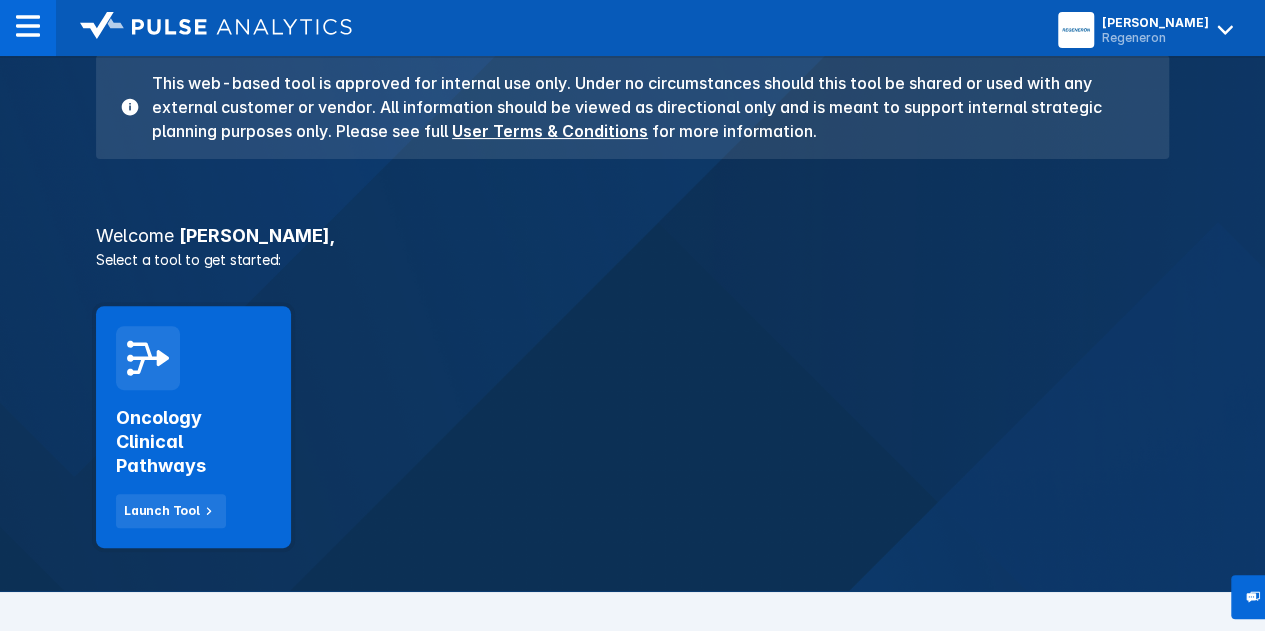 scroll, scrollTop: 192, scrollLeft: 0, axis: vertical 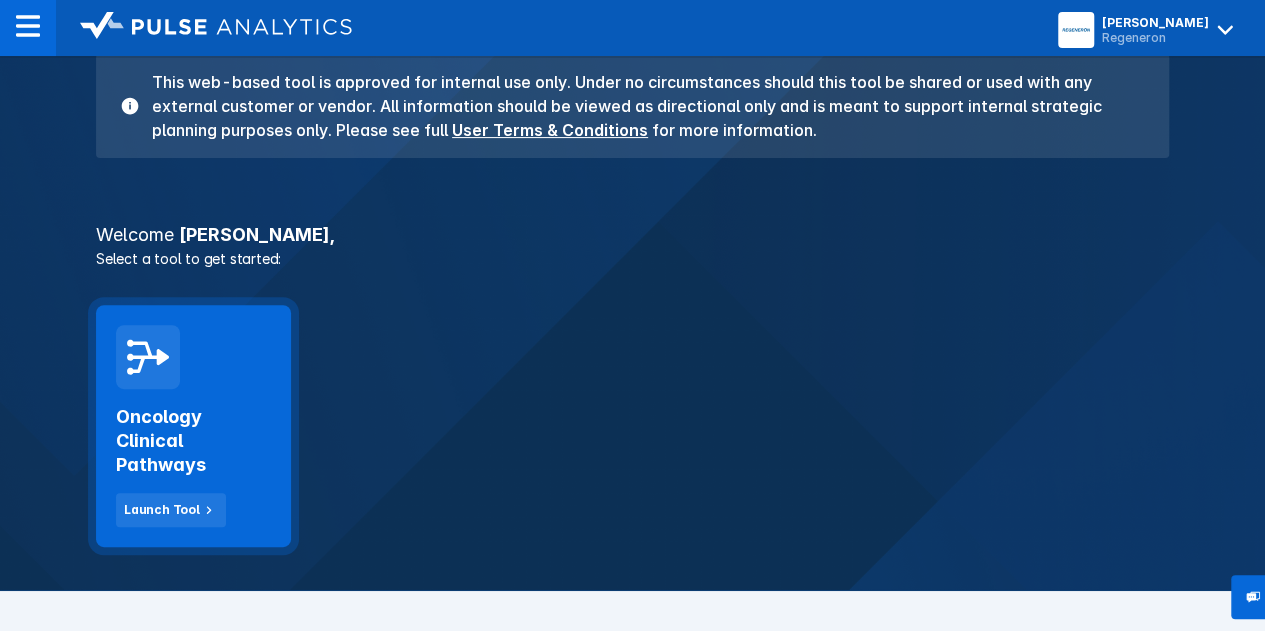 click on "Oncology Clinical Pathways Launch Tool" at bounding box center (193, 458) 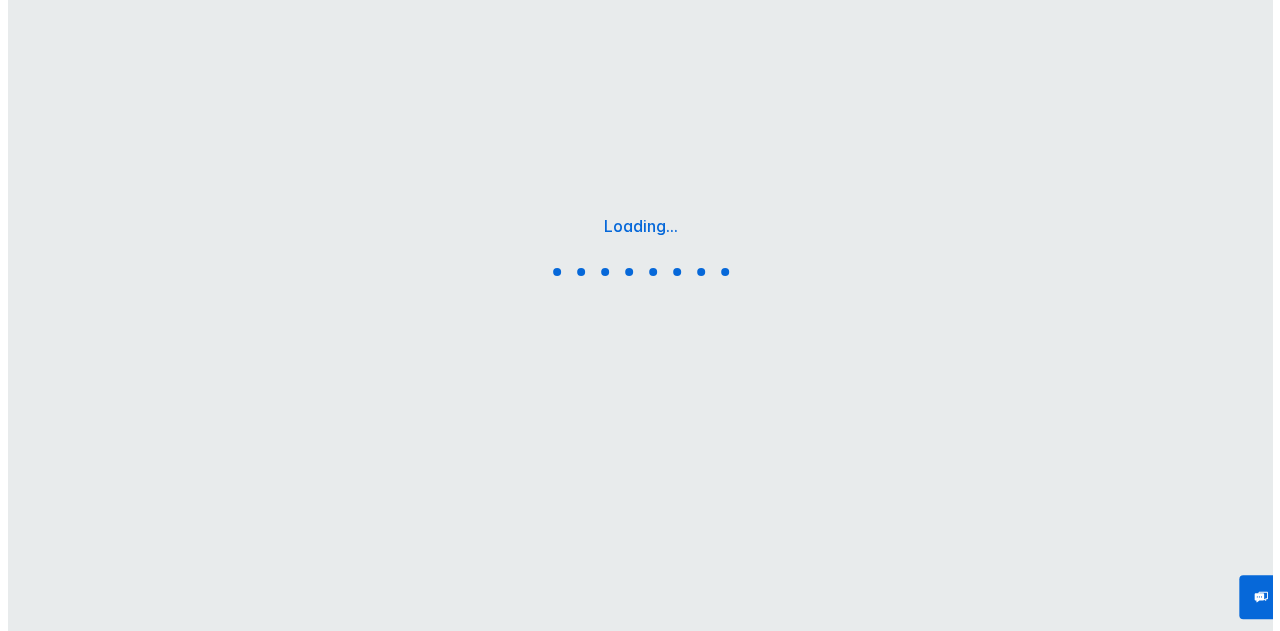 scroll, scrollTop: 0, scrollLeft: 0, axis: both 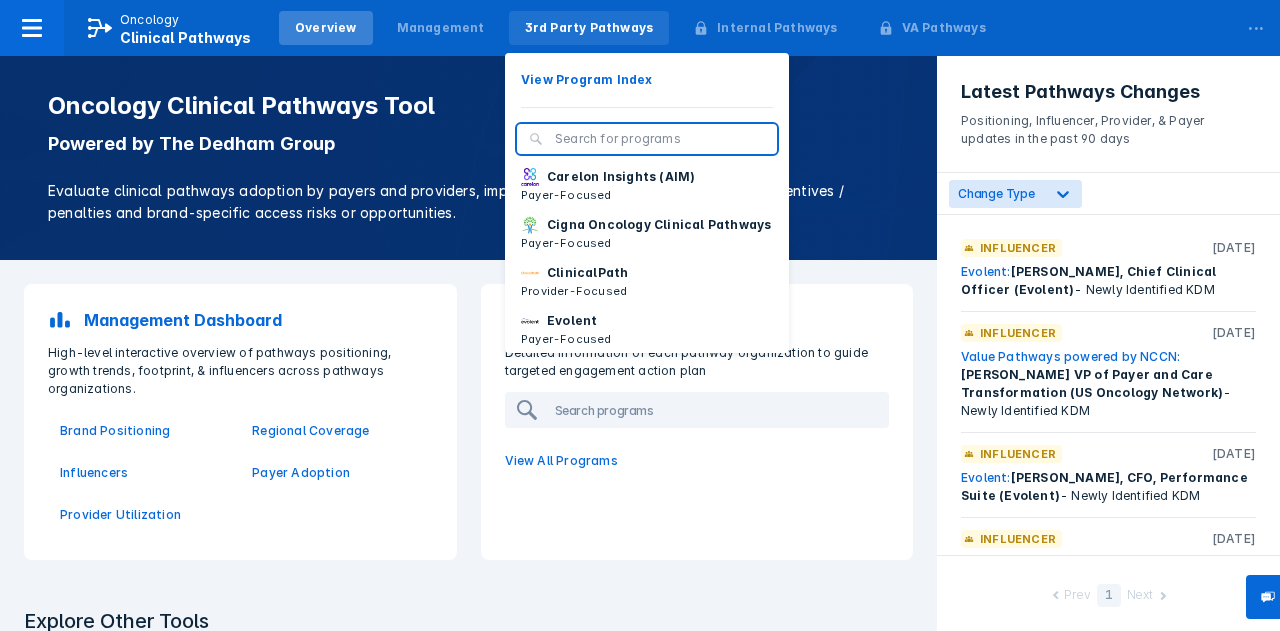 click on "3rd Party Pathways" at bounding box center [589, 28] 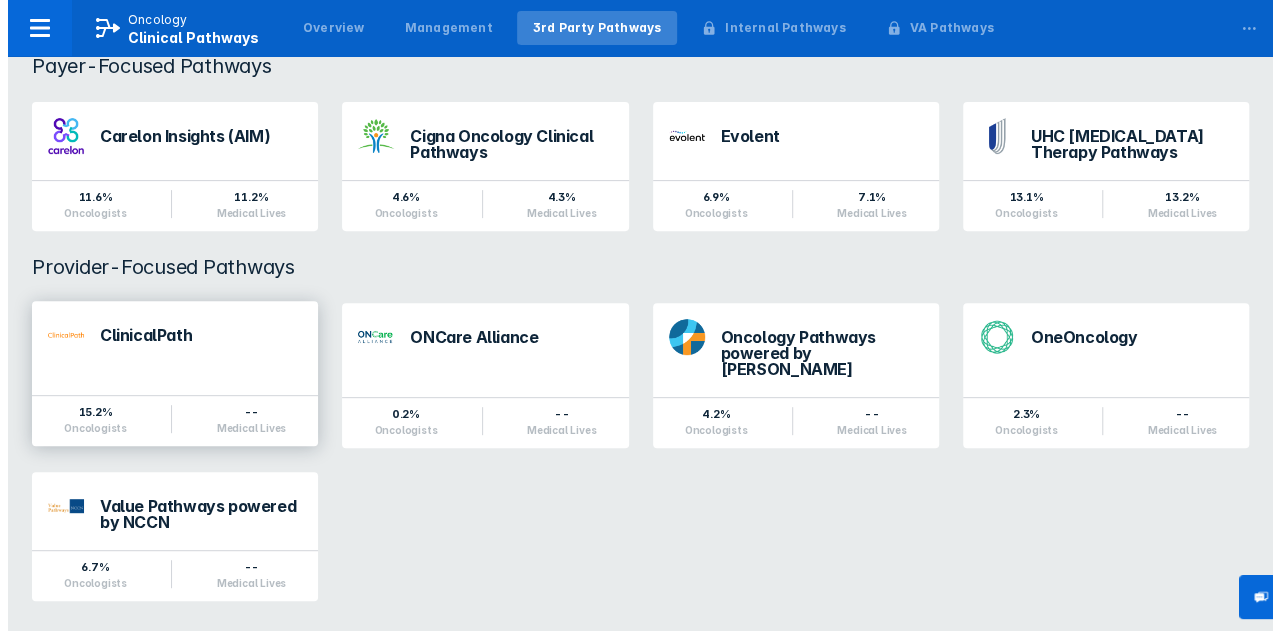 scroll, scrollTop: 0, scrollLeft: 0, axis: both 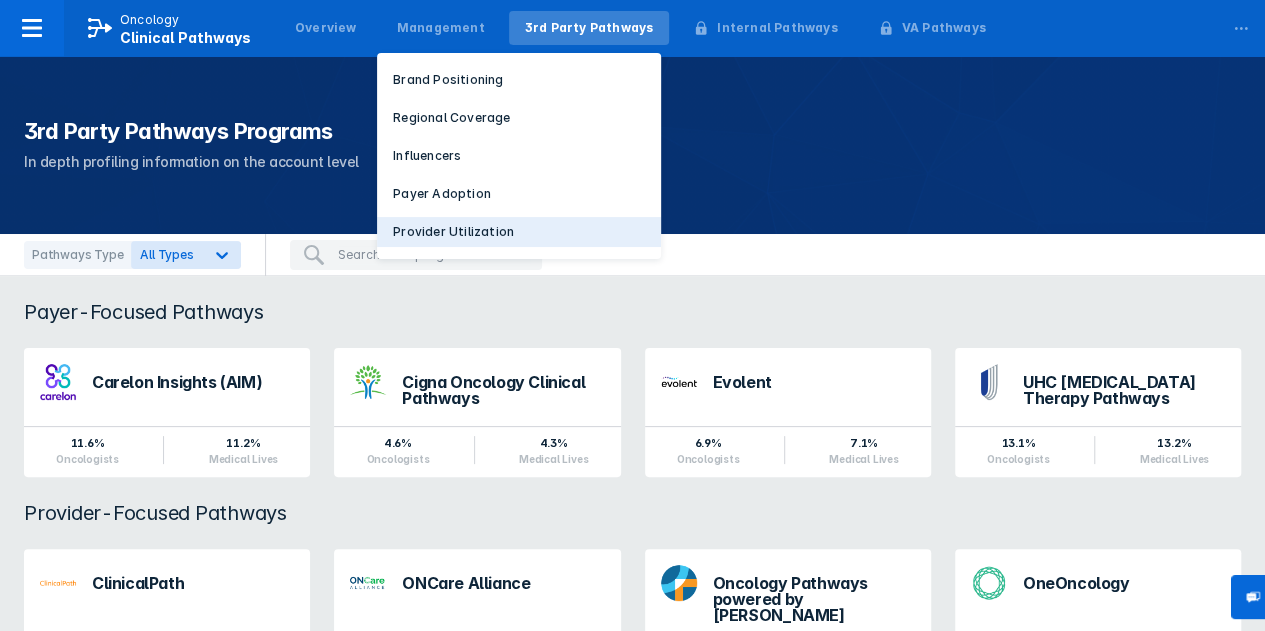 click on "Provider Utilization" at bounding box center [453, 232] 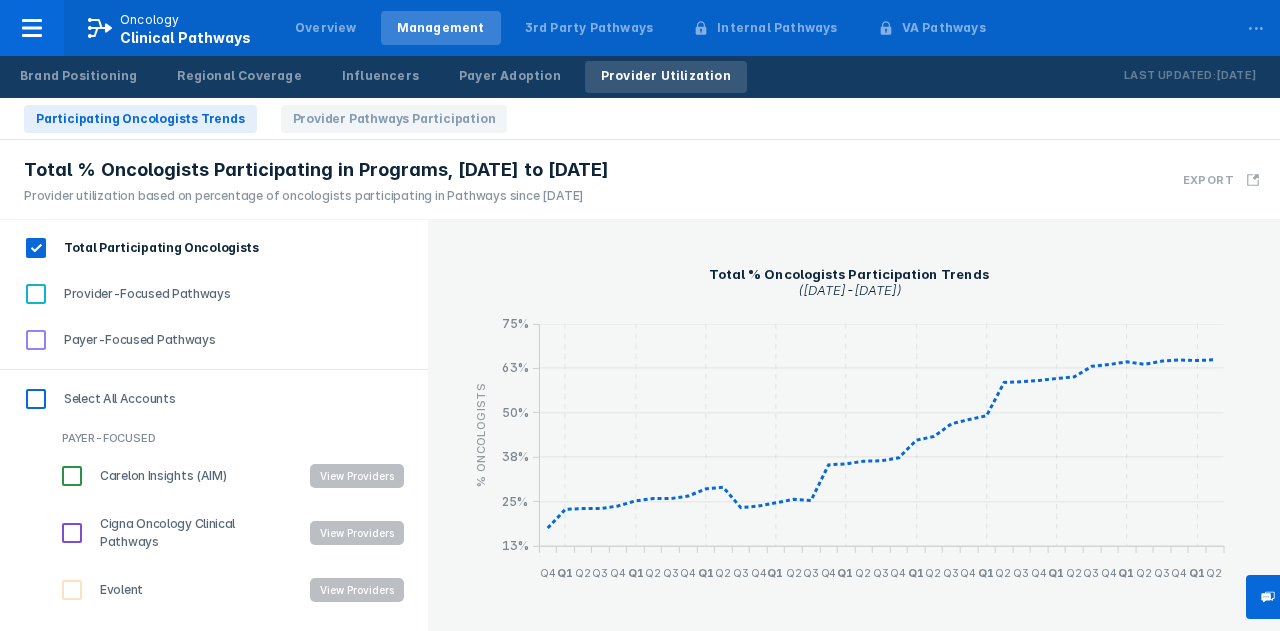 scroll, scrollTop: 39, scrollLeft: 0, axis: vertical 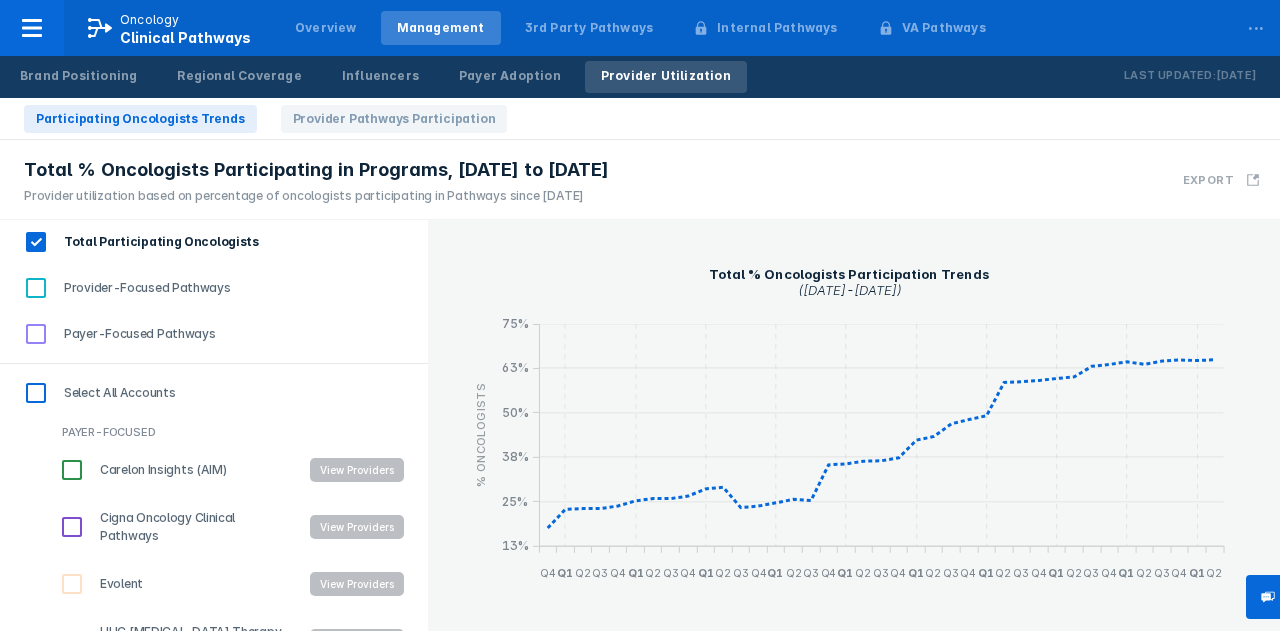 click on "Provider-Focused Pathways" at bounding box center [36, 288] 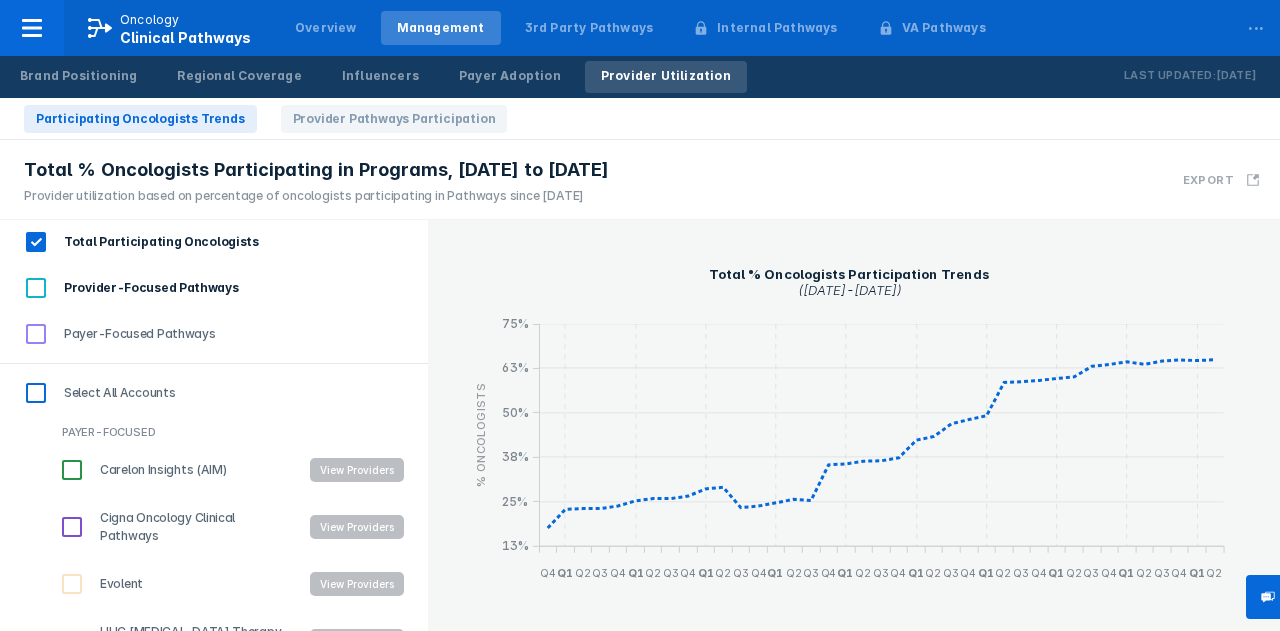 checkbox on "true" 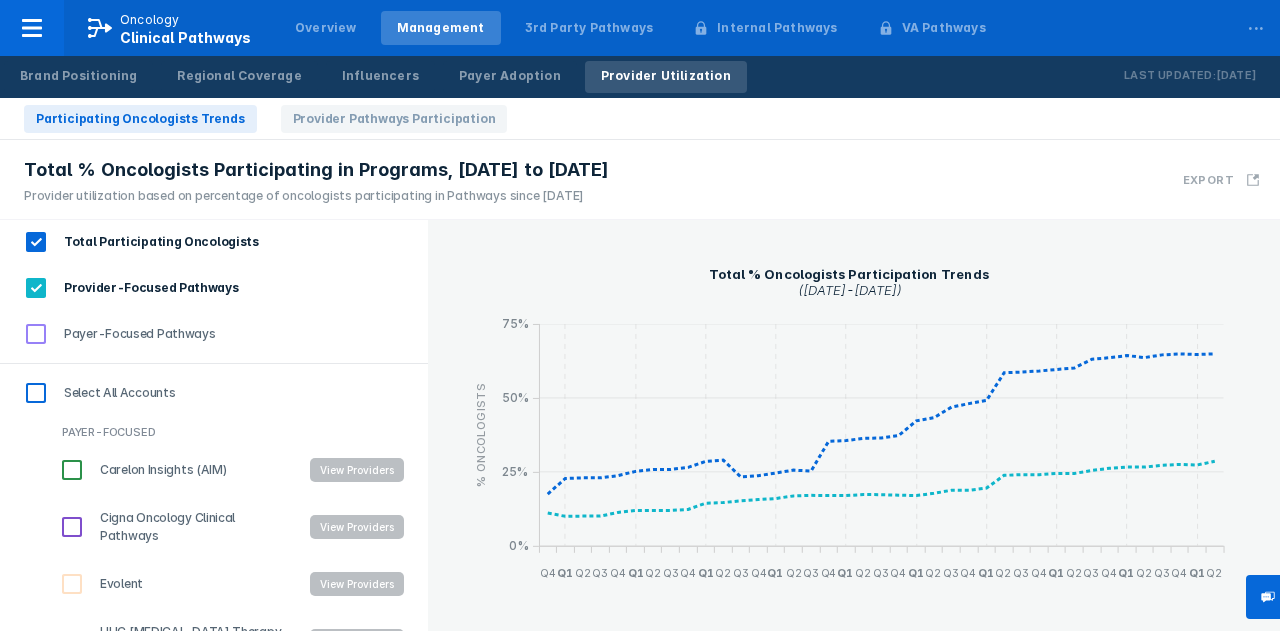 click on "Total Participating Oncologists" at bounding box center [36, 242] 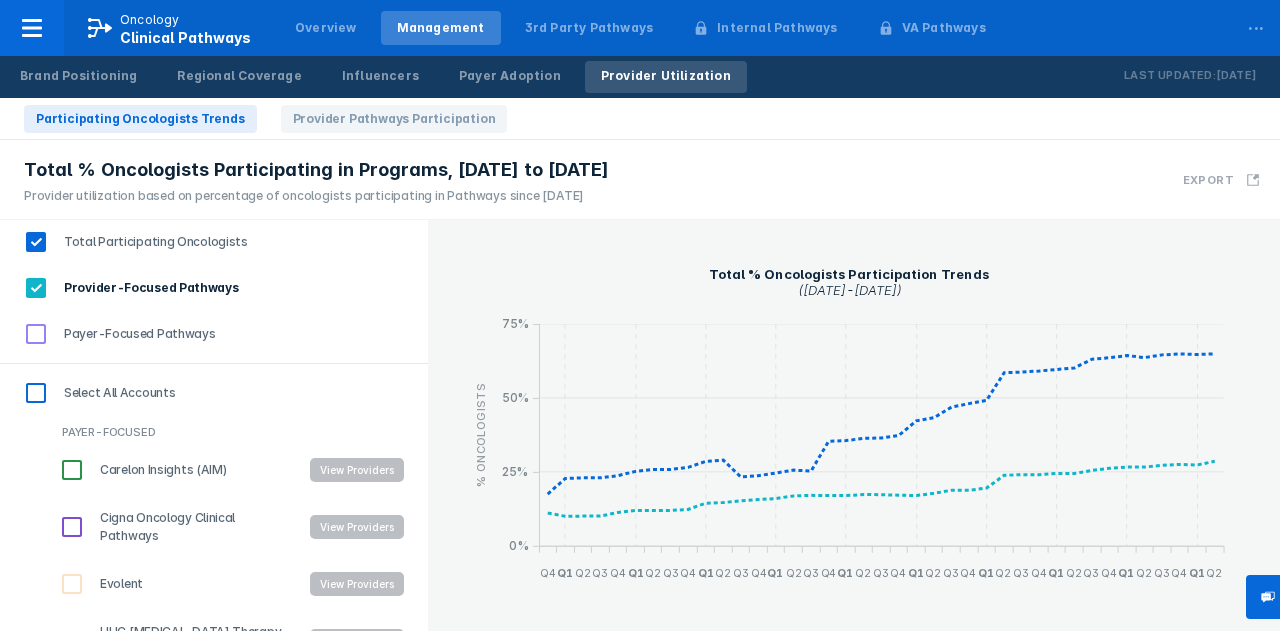 checkbox on "false" 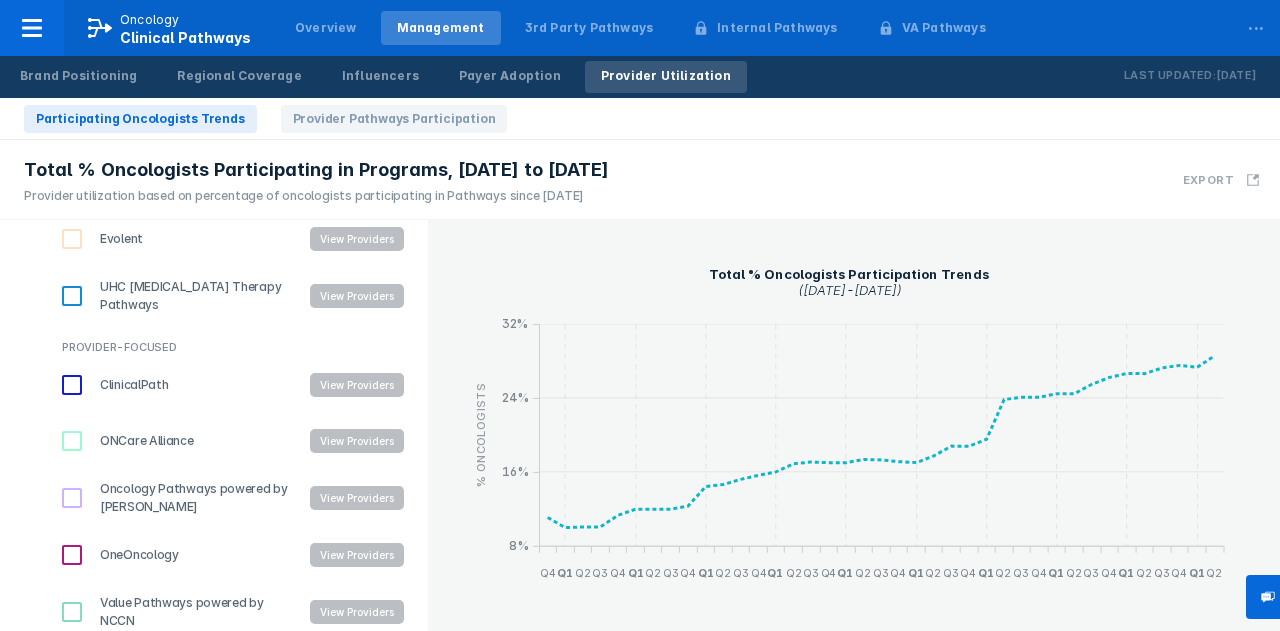 scroll, scrollTop: 392, scrollLeft: 0, axis: vertical 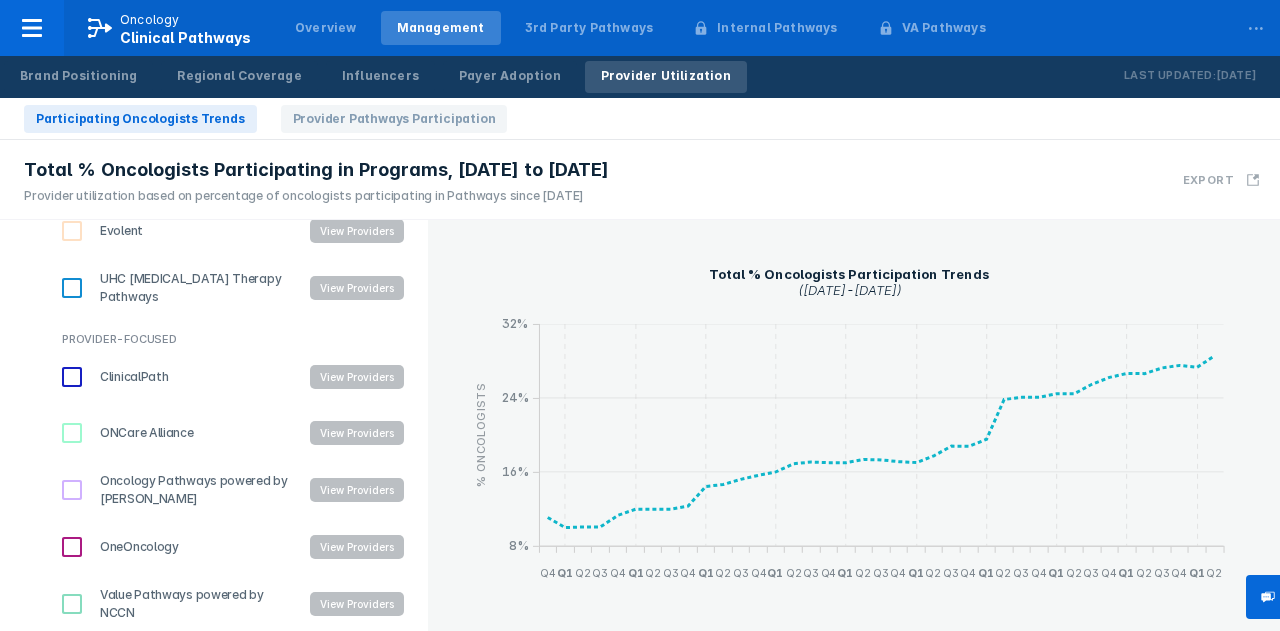 click on "ClinicalPath" at bounding box center (72, 377) 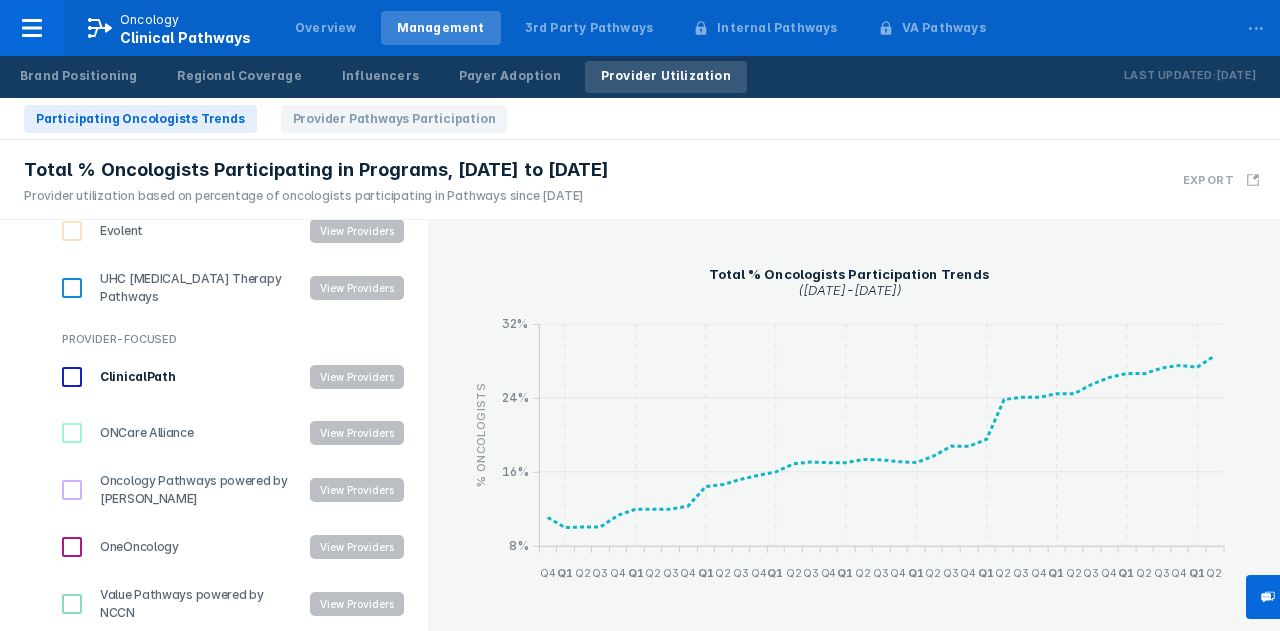 checkbox on "true" 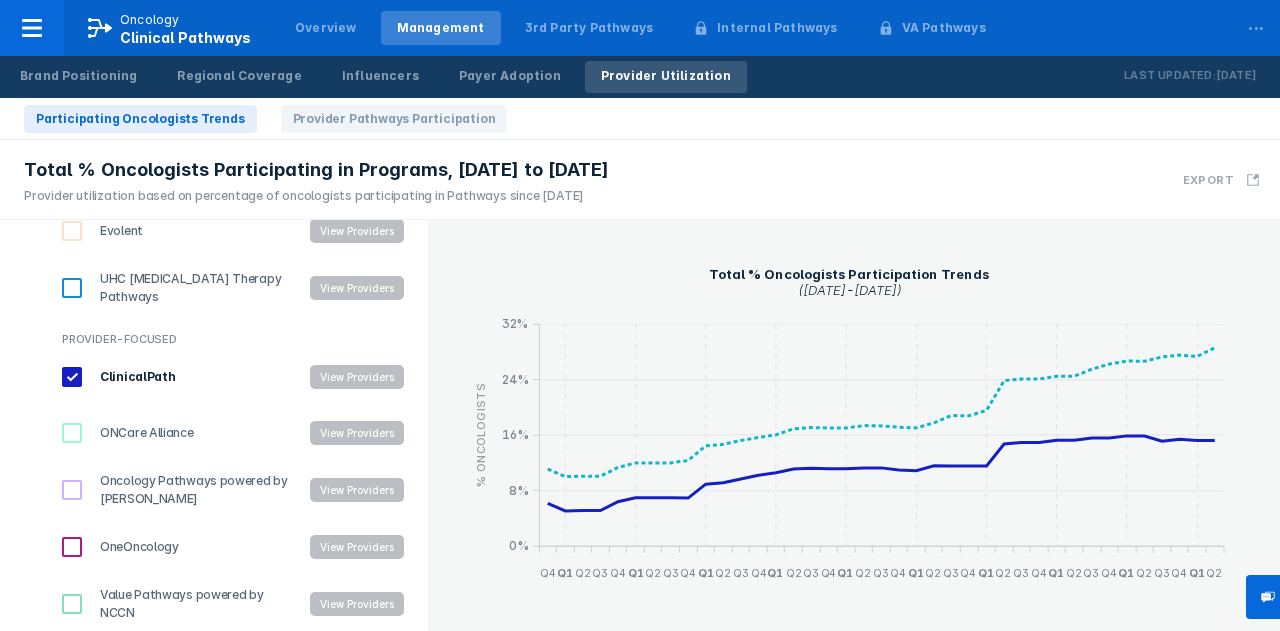 click on "ONCare Alliance" at bounding box center (72, 433) 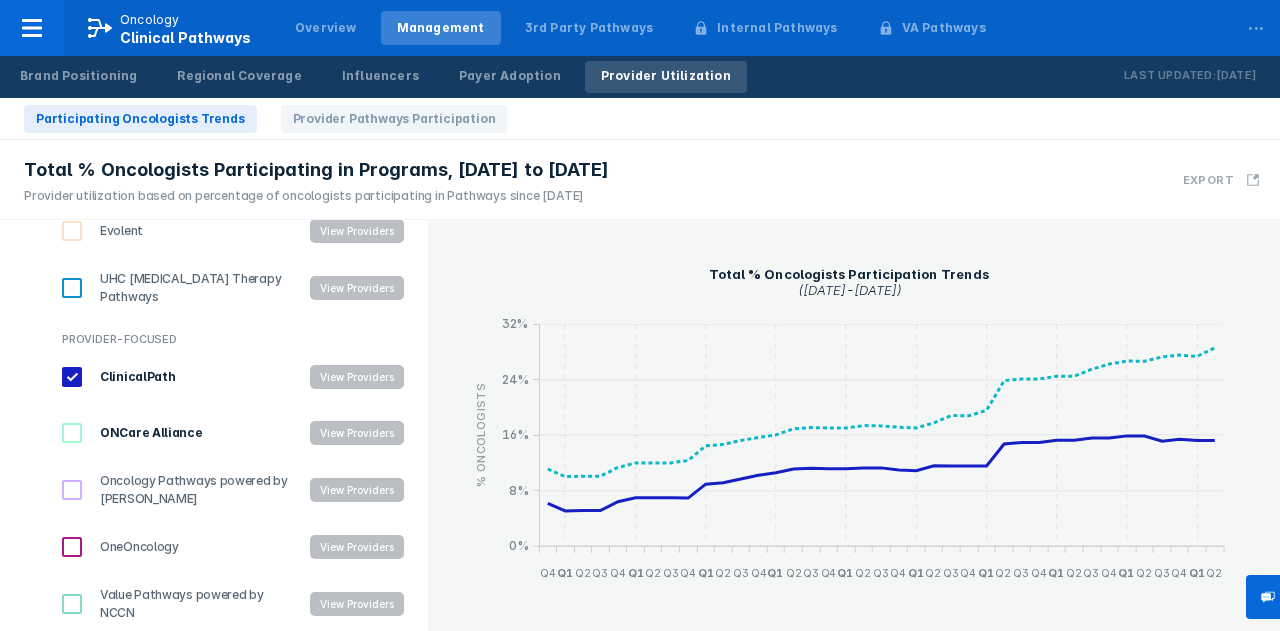 checkbox on "true" 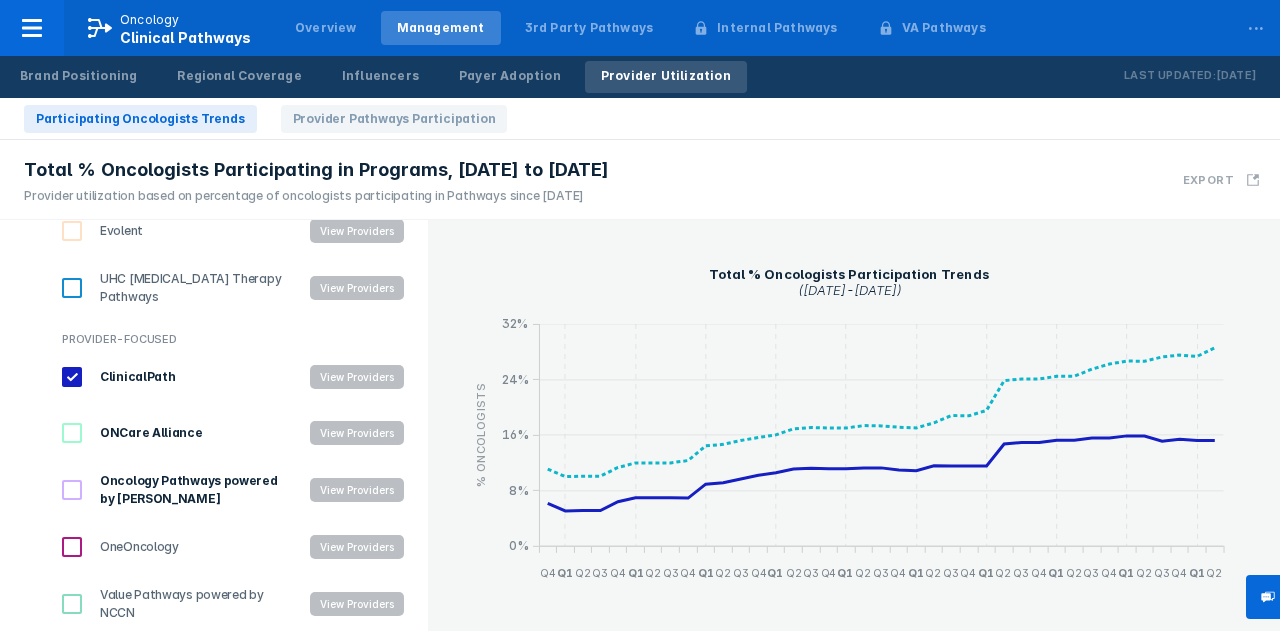 checkbox on "true" 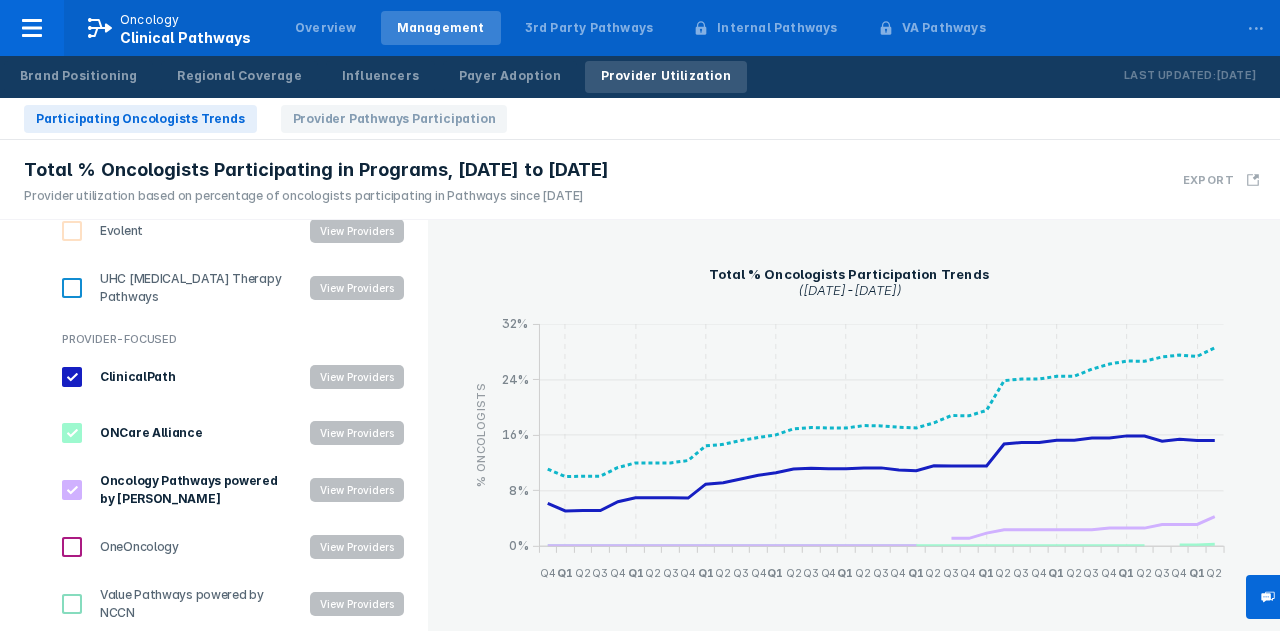 click on "OneOncology" at bounding box center (72, 547) 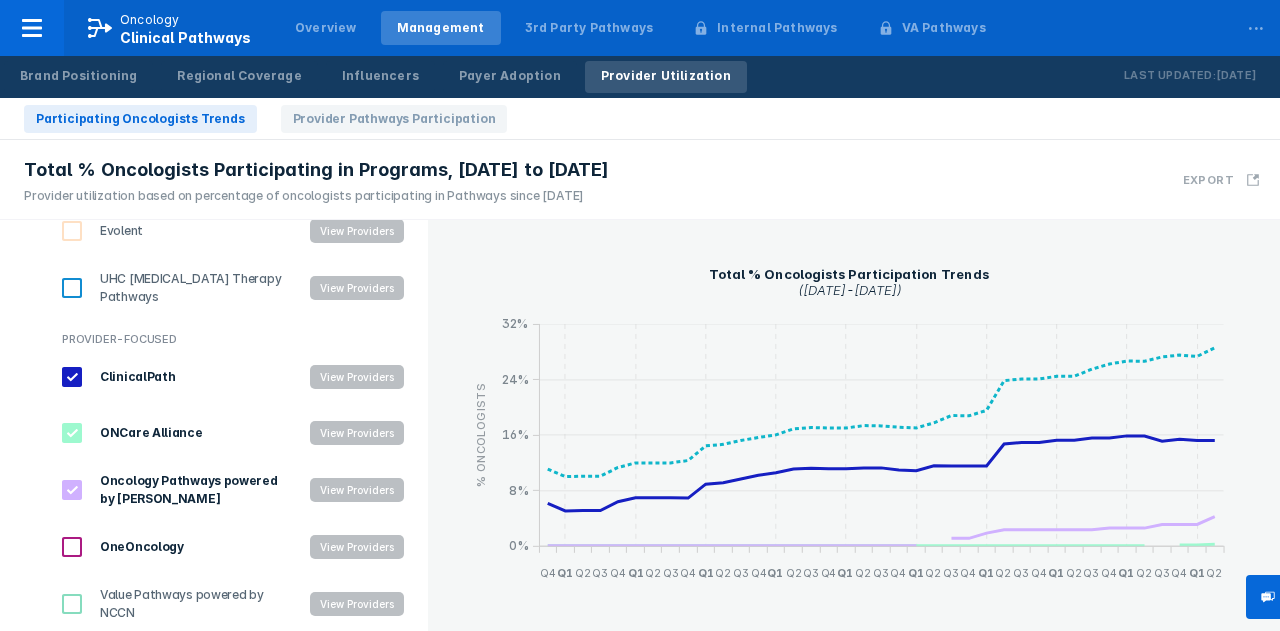 checkbox on "true" 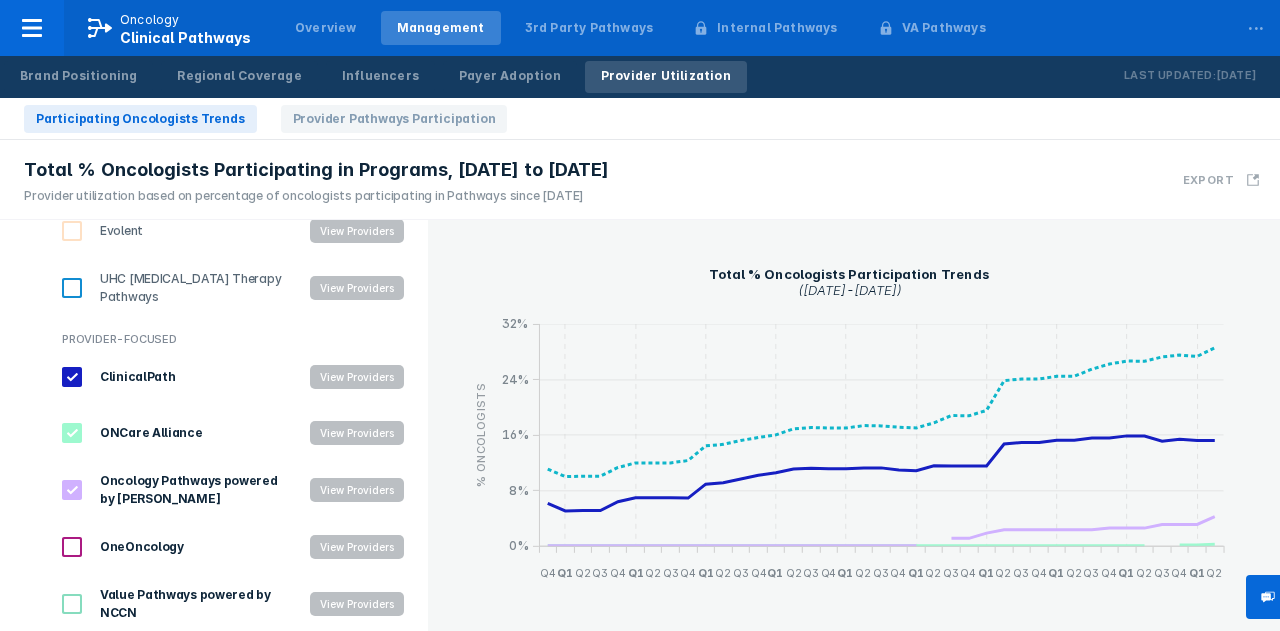 checkbox on "true" 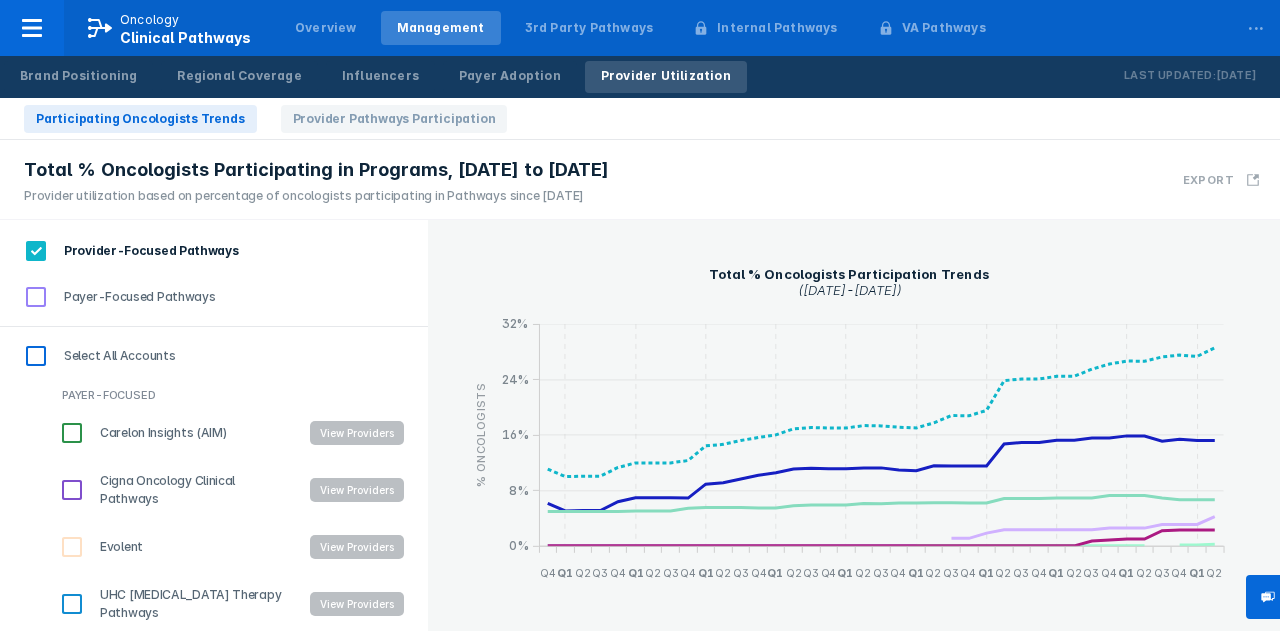 scroll, scrollTop: 0, scrollLeft: 0, axis: both 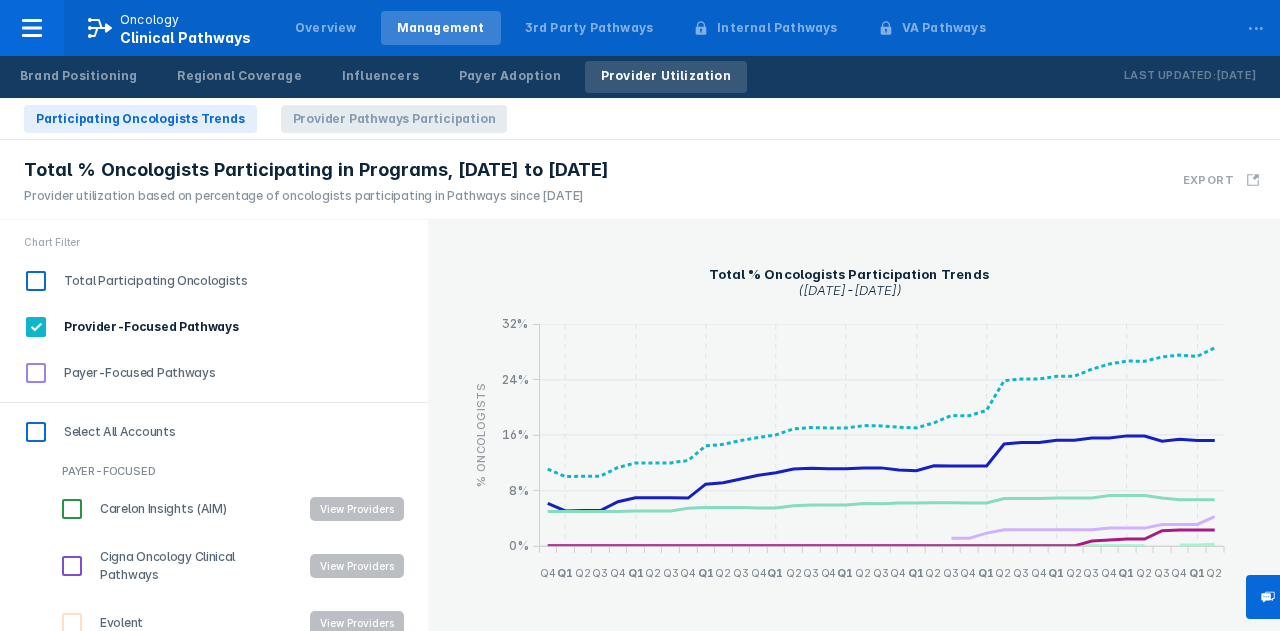 click on "Provider Pathways Participation" at bounding box center (394, 119) 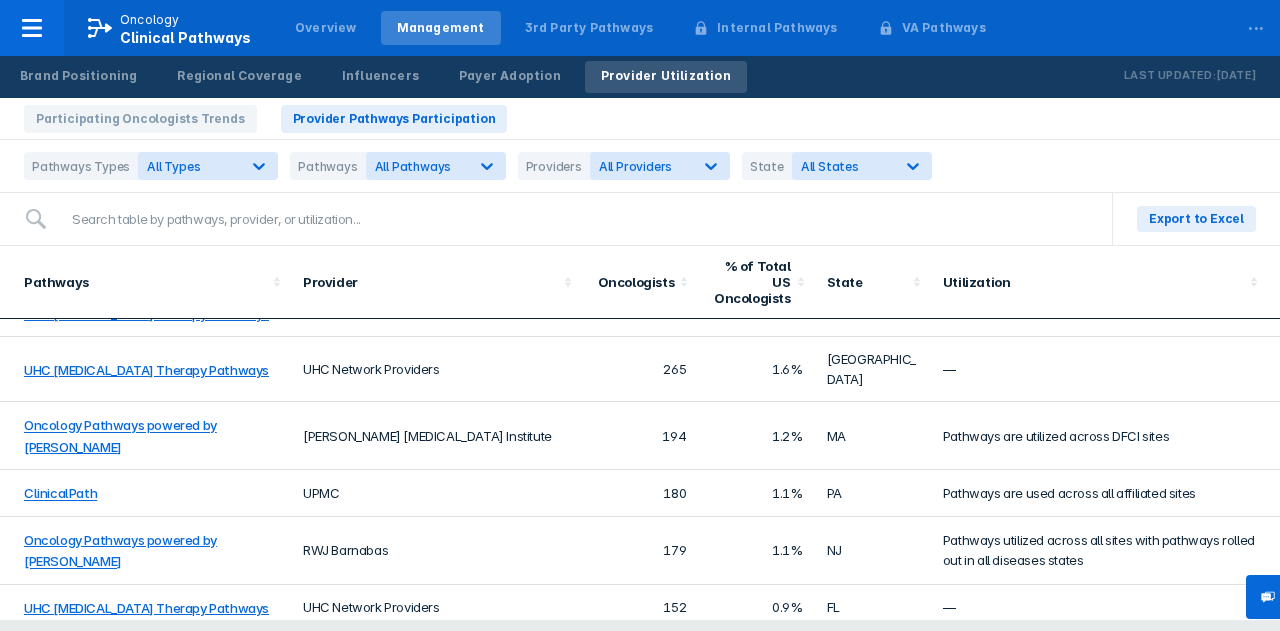 scroll, scrollTop: 0, scrollLeft: 0, axis: both 